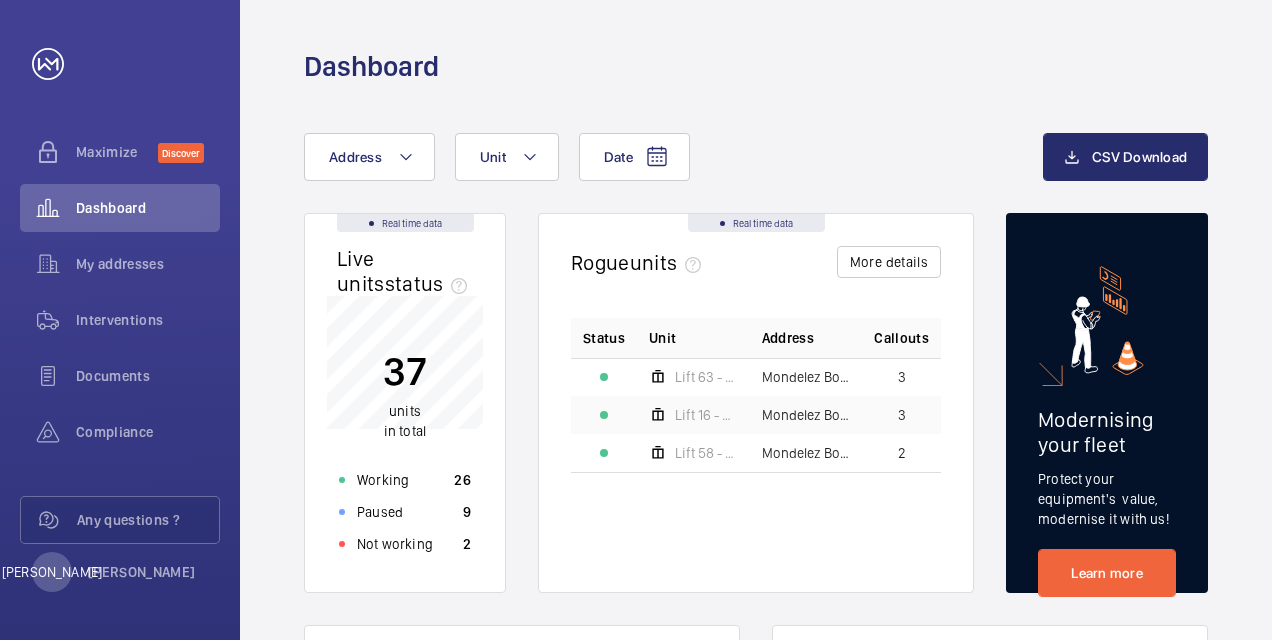 scroll, scrollTop: 0, scrollLeft: 0, axis: both 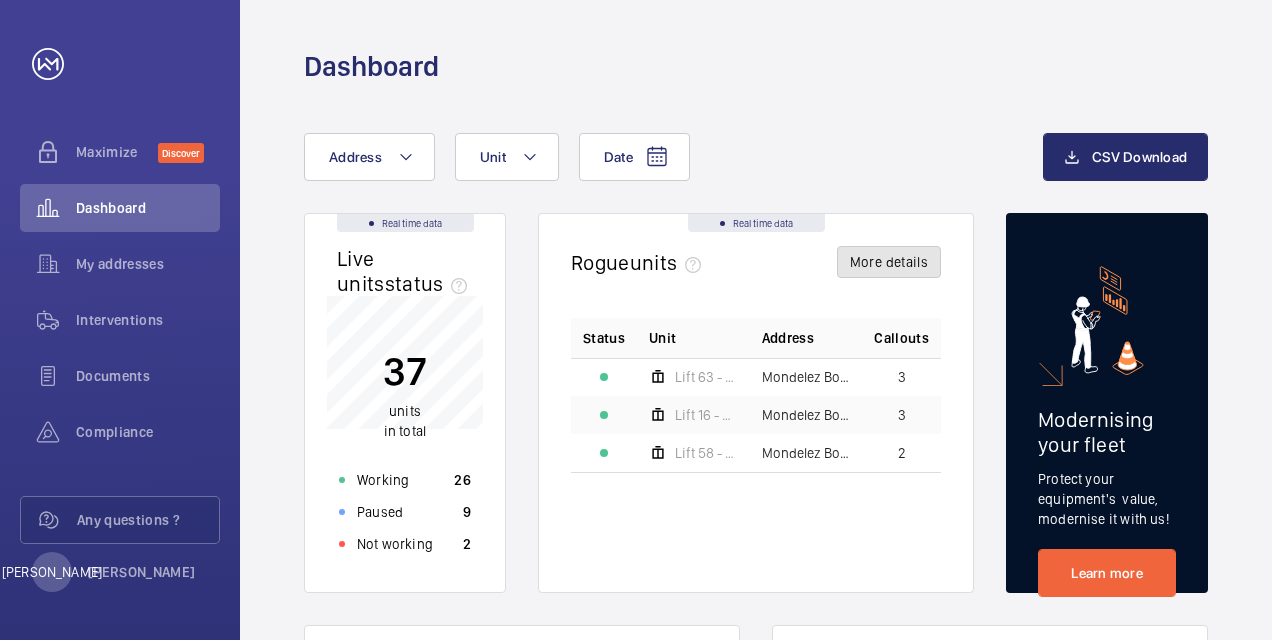 click on "More details" 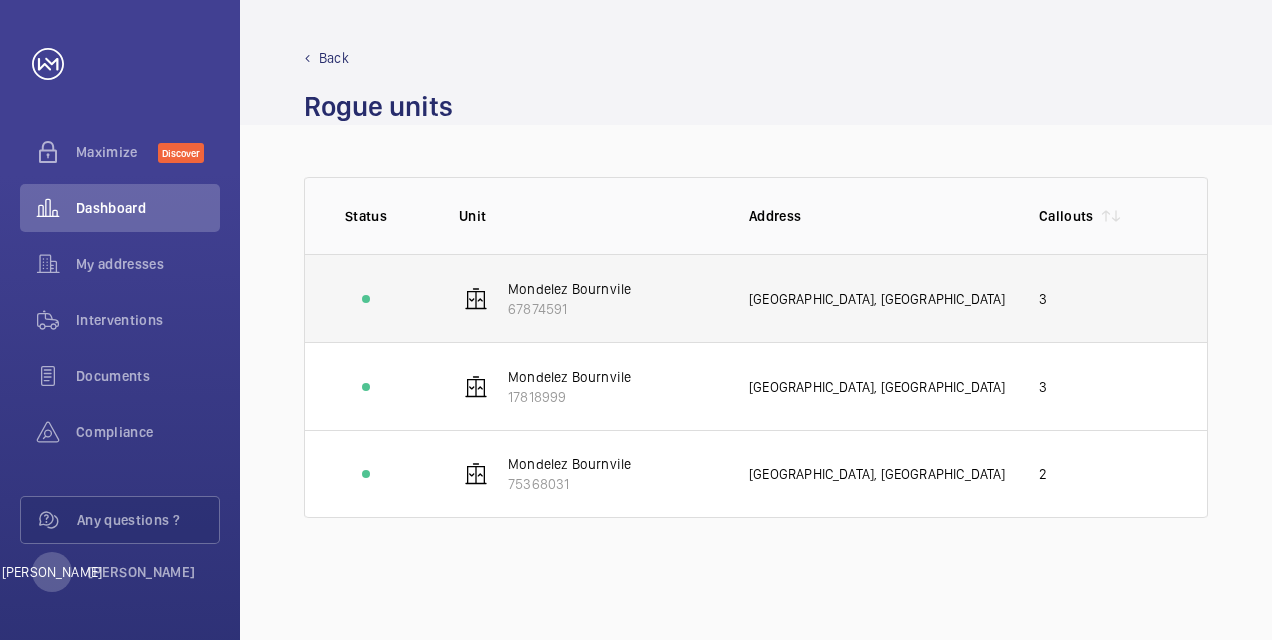 click on "3" 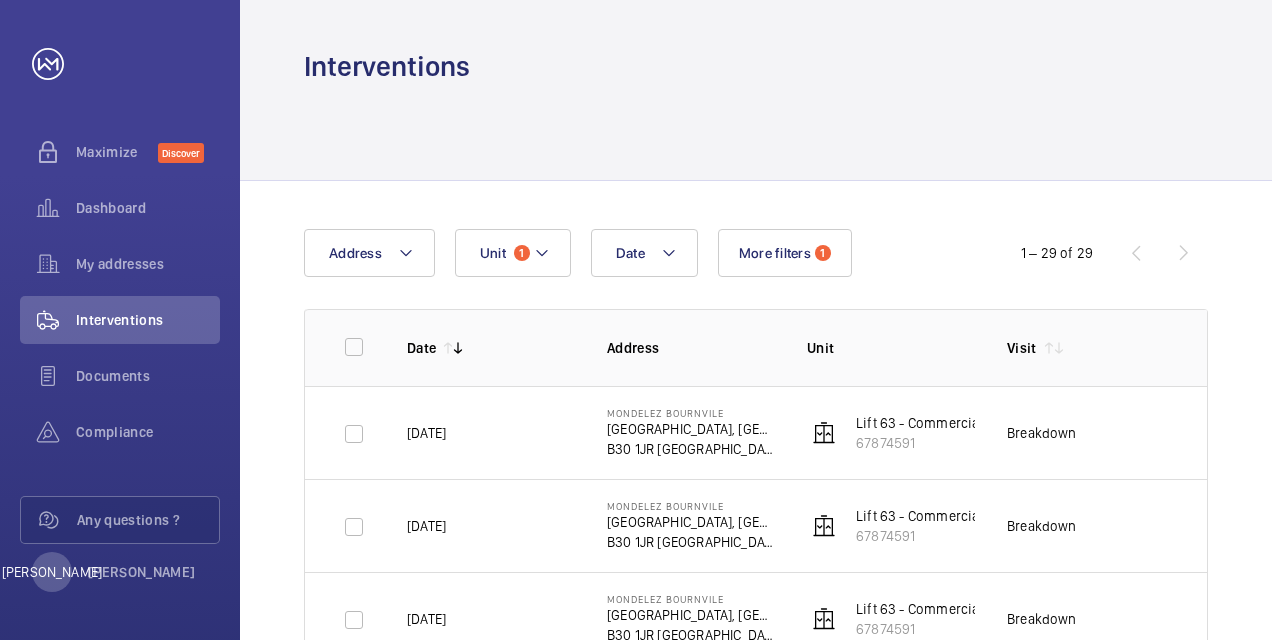 click on "[DATE]" 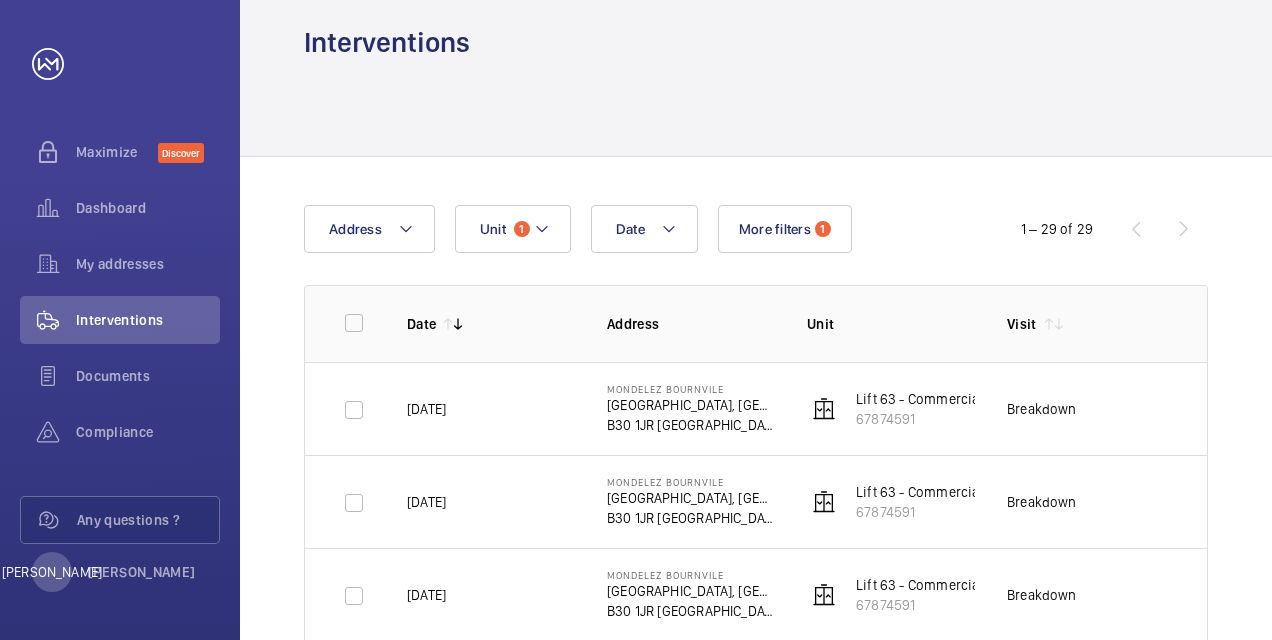 scroll, scrollTop: 0, scrollLeft: 0, axis: both 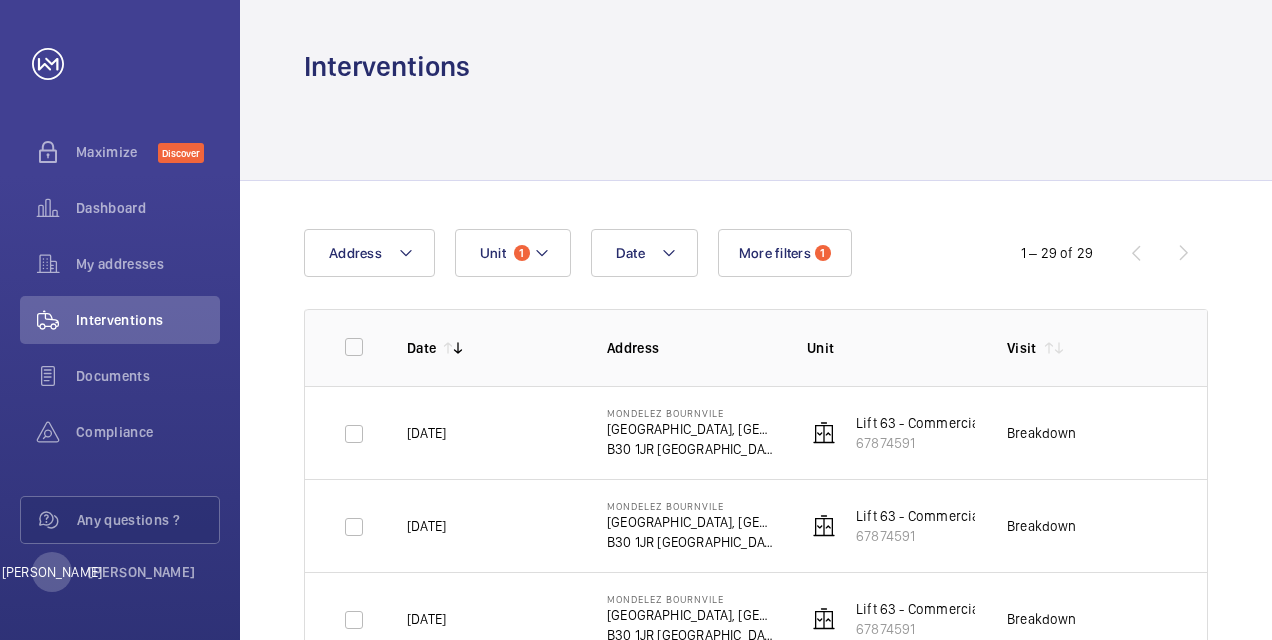 click on "Lift 63 - Commercial - [GEOGRAPHIC_DATA]" 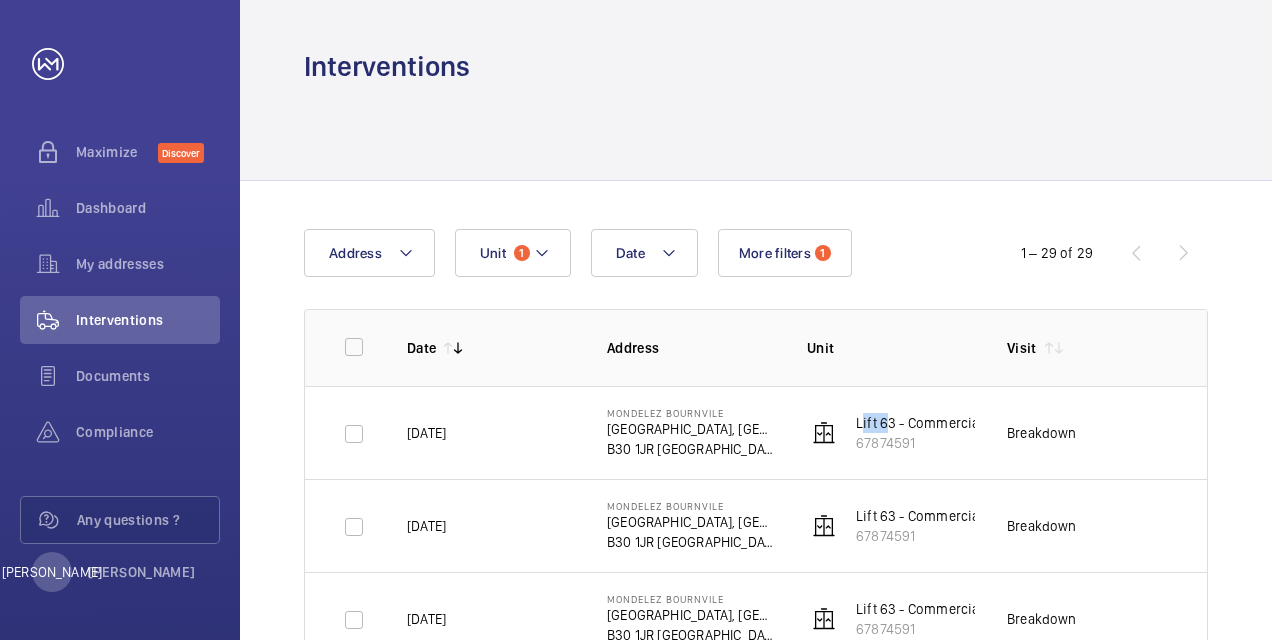 click on "Lift 63 - Commercial - [GEOGRAPHIC_DATA]" 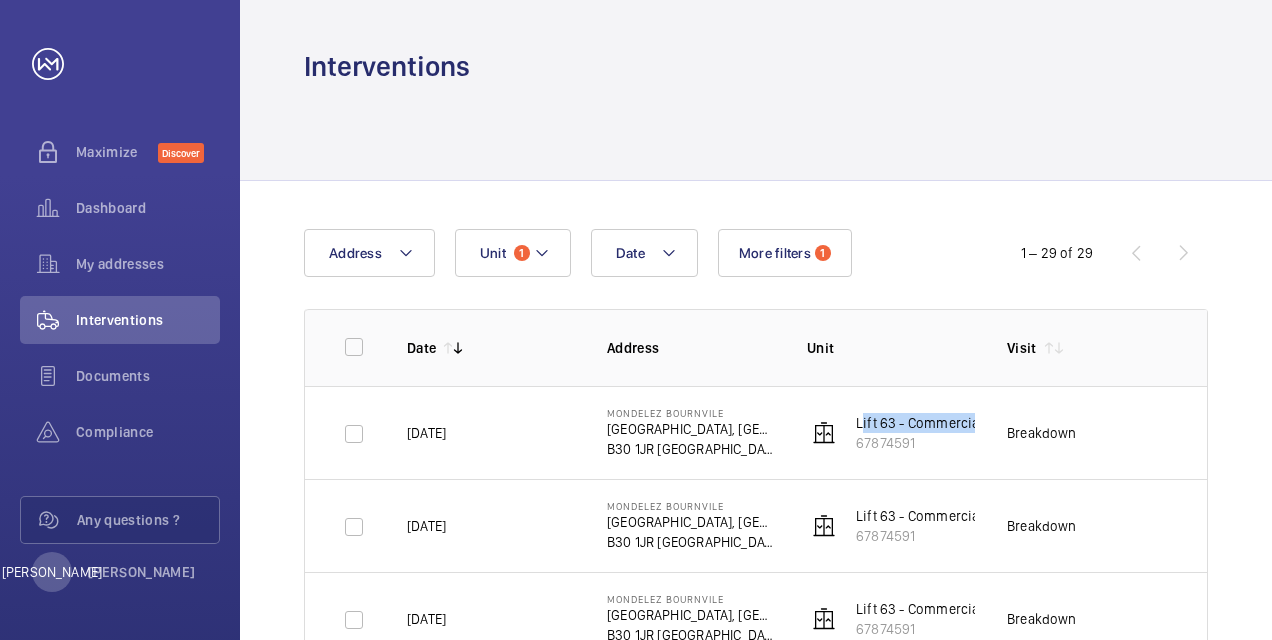 drag, startPoint x: 860, startPoint y: 428, endPoint x: 834, endPoint y: 438, distance: 27.856777 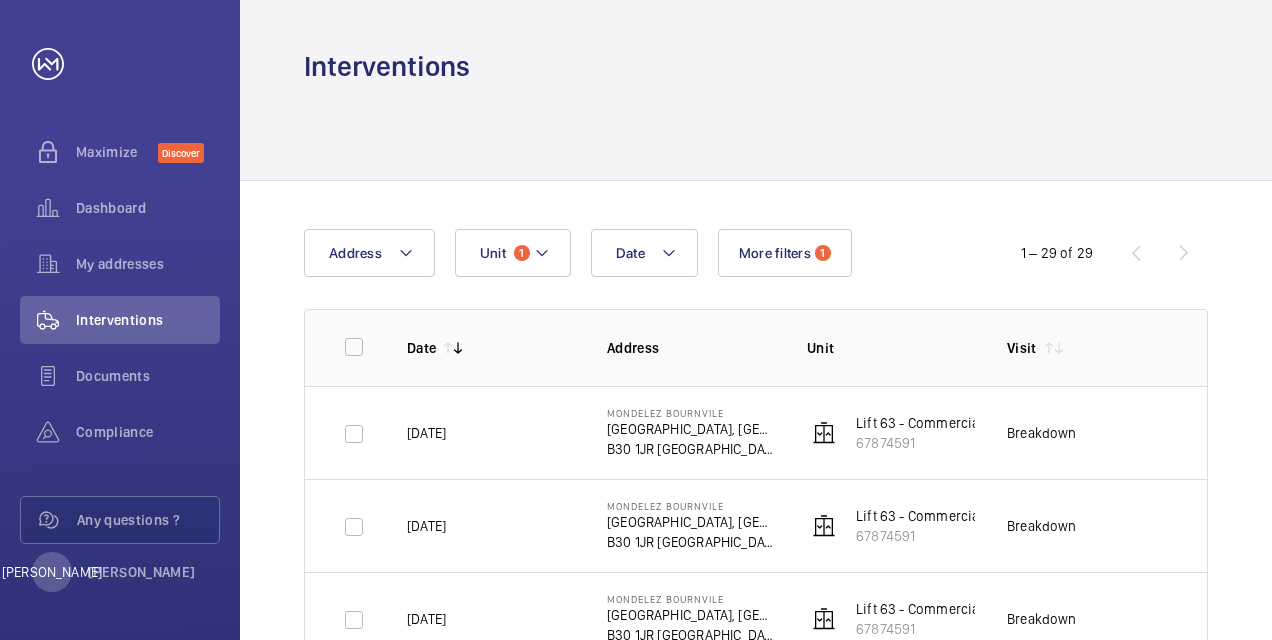 drag, startPoint x: 822, startPoint y: 437, endPoint x: 1050, endPoint y: 430, distance: 228.10744 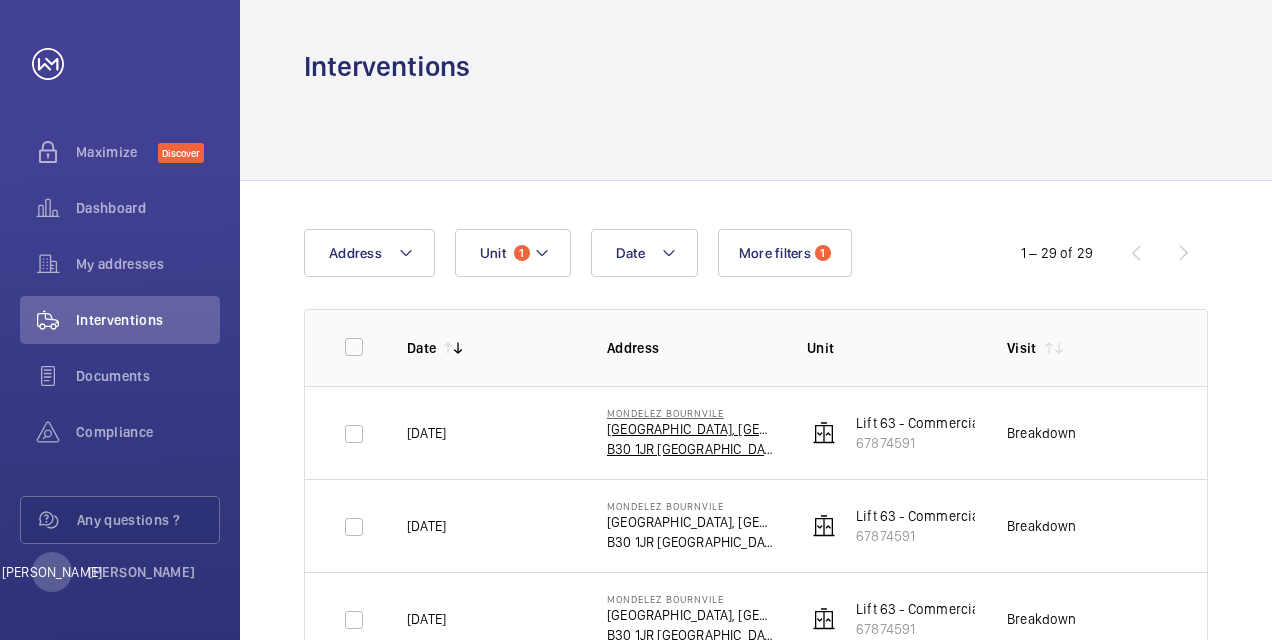 click on "Mondelez Bournvile" 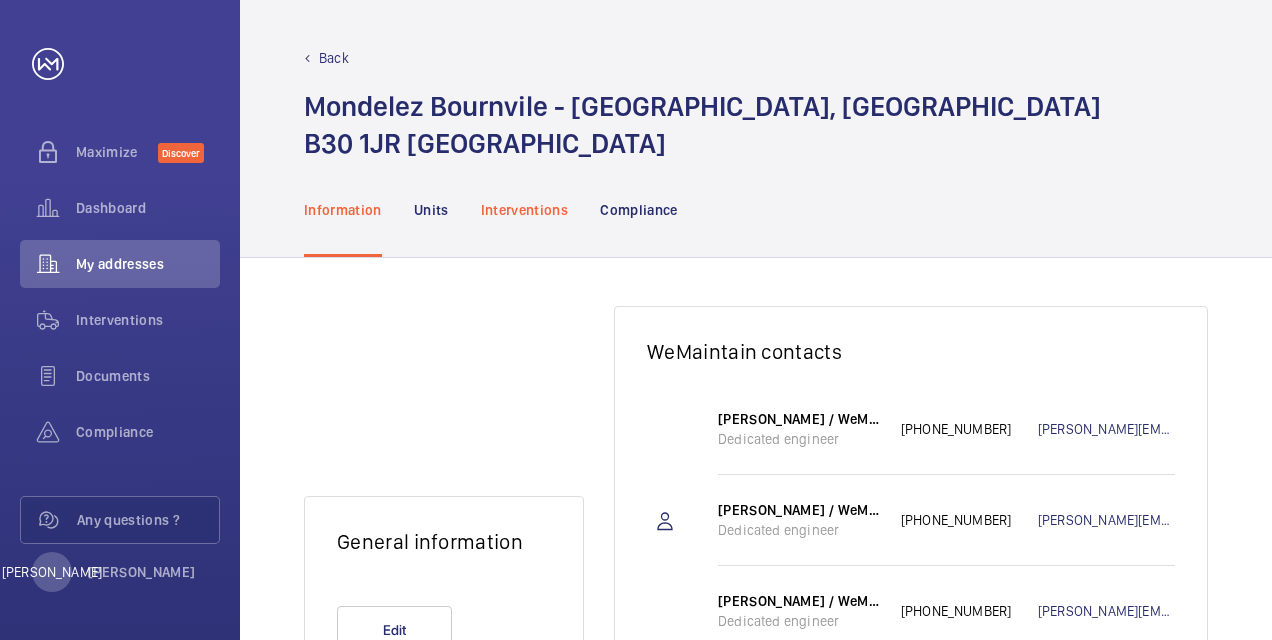 click on "Interventions" 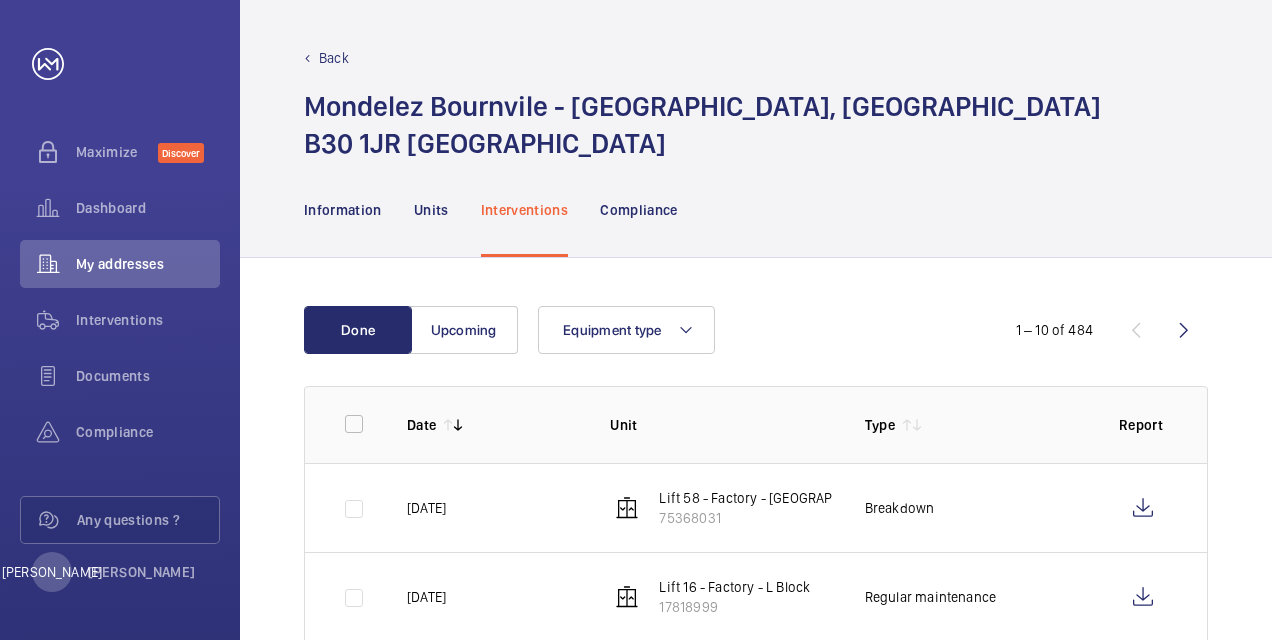 click on "Done Upcoming Equipment type  1 – 10 of 484  Date  Unit  Type  Report  [DATE]  Lift 58 - Factory - [GEOGRAPHIC_DATA]   75368031   Breakdown [DATE]  Lift 16 - Factory - L Block   17818999   Regular maintenance [DATE]  Lift 4 - Commercial - [GEOGRAPHIC_DATA]   49258634   Regular maintenance [DATE]  Lift 63 - Commercial - Linden   67874591   Breakdown [DATE]  Lift 61 - Commercial - Linden   54323754   Breakdown [DATE]  Lift 31 - Factory - V Block   15659425   Regular maintenance [DATE]  Lift 12 - factory - V Block   13690800   Regular maintenance [DATE]  Lift 3 - Commercial - [GEOGRAPHIC_DATA]   33630793   Regular maintenance [DATE]  Lift 59 - Factory - [GEOGRAPHIC_DATA]   53878206   Breakdown [DATE]  Lift 12 - factory - V Block   13690800   Breakdown" 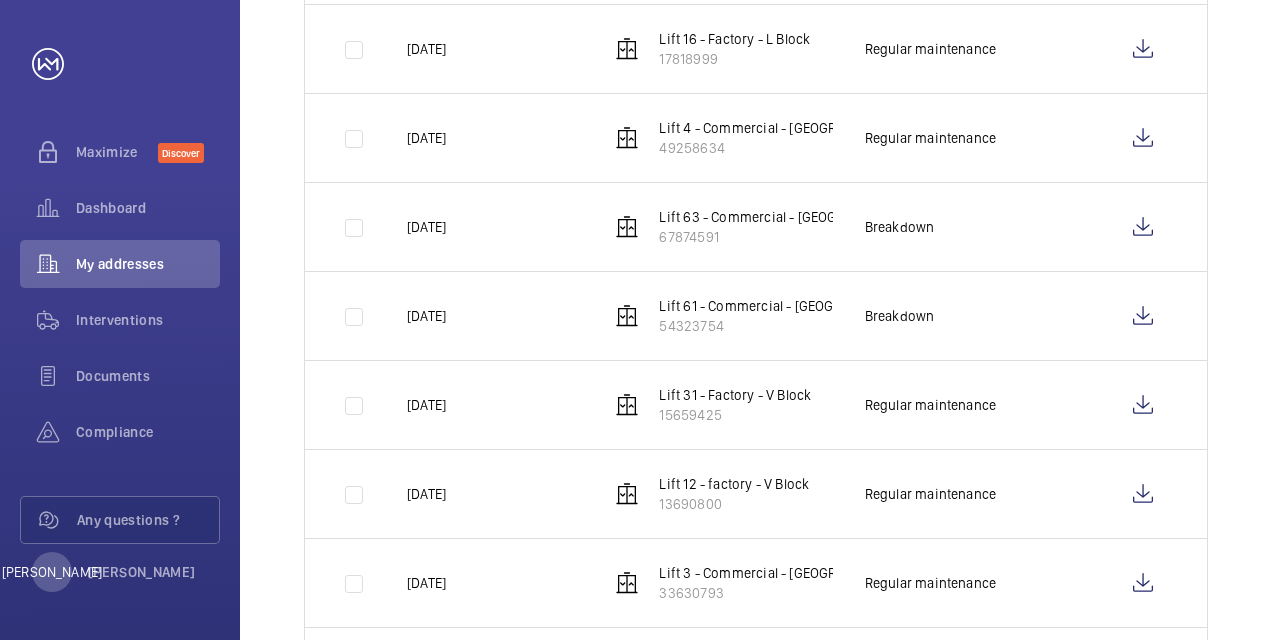 scroll, scrollTop: 560, scrollLeft: 0, axis: vertical 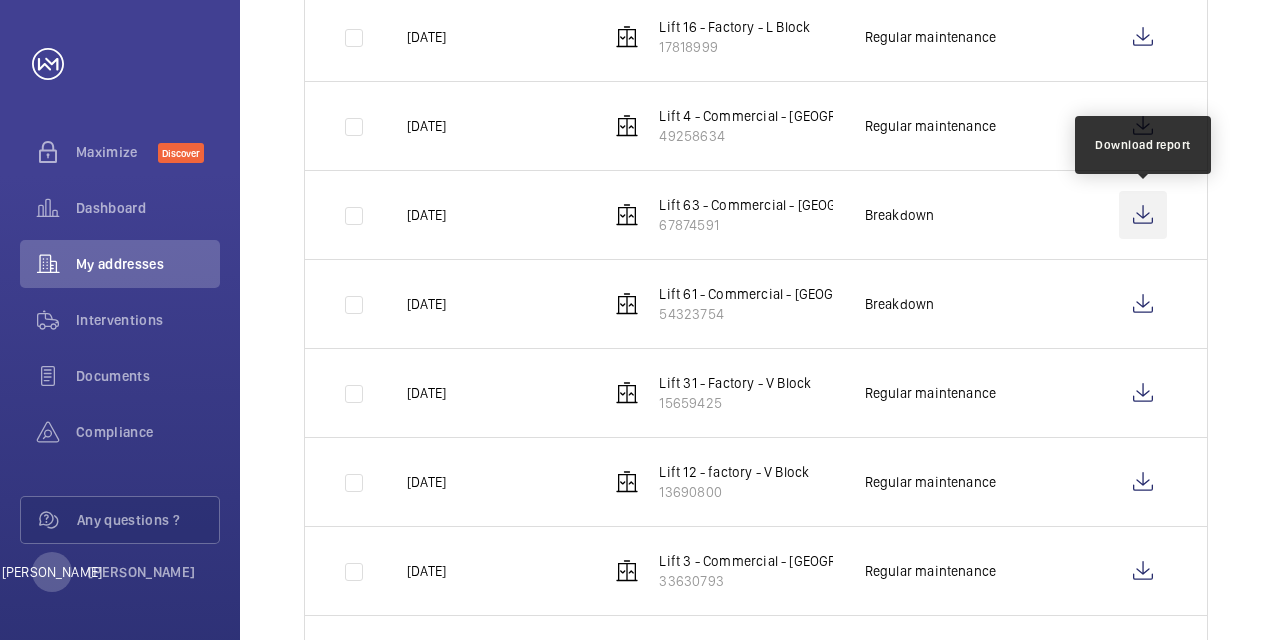 click 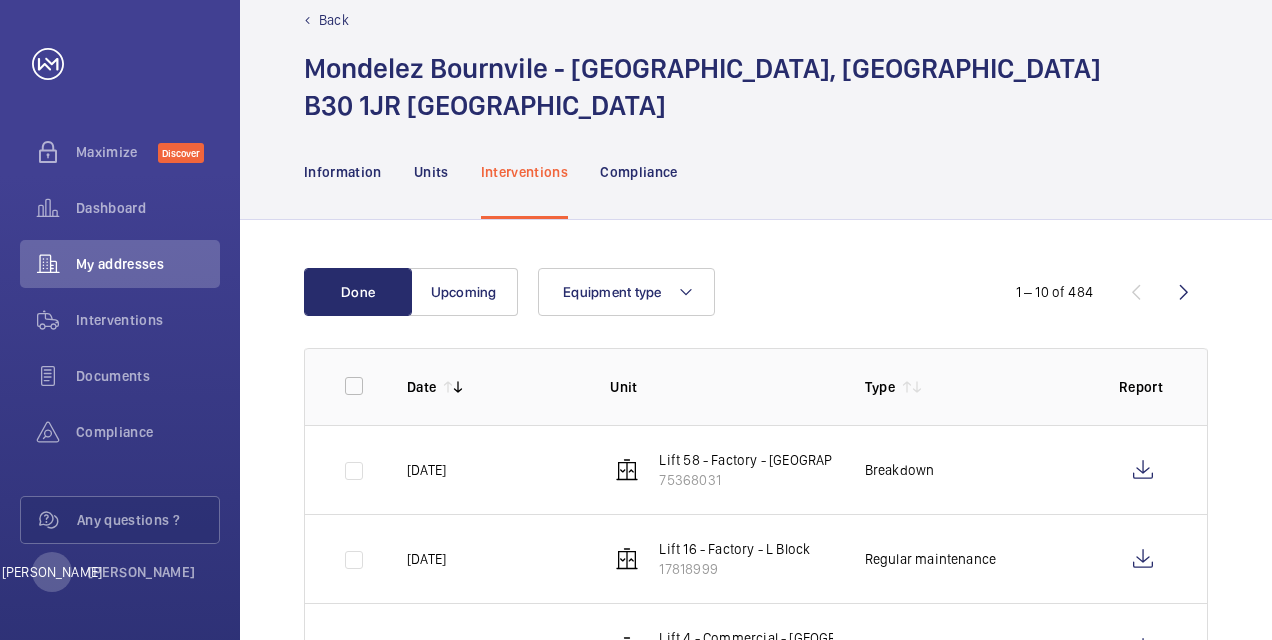 scroll, scrollTop: 0, scrollLeft: 0, axis: both 